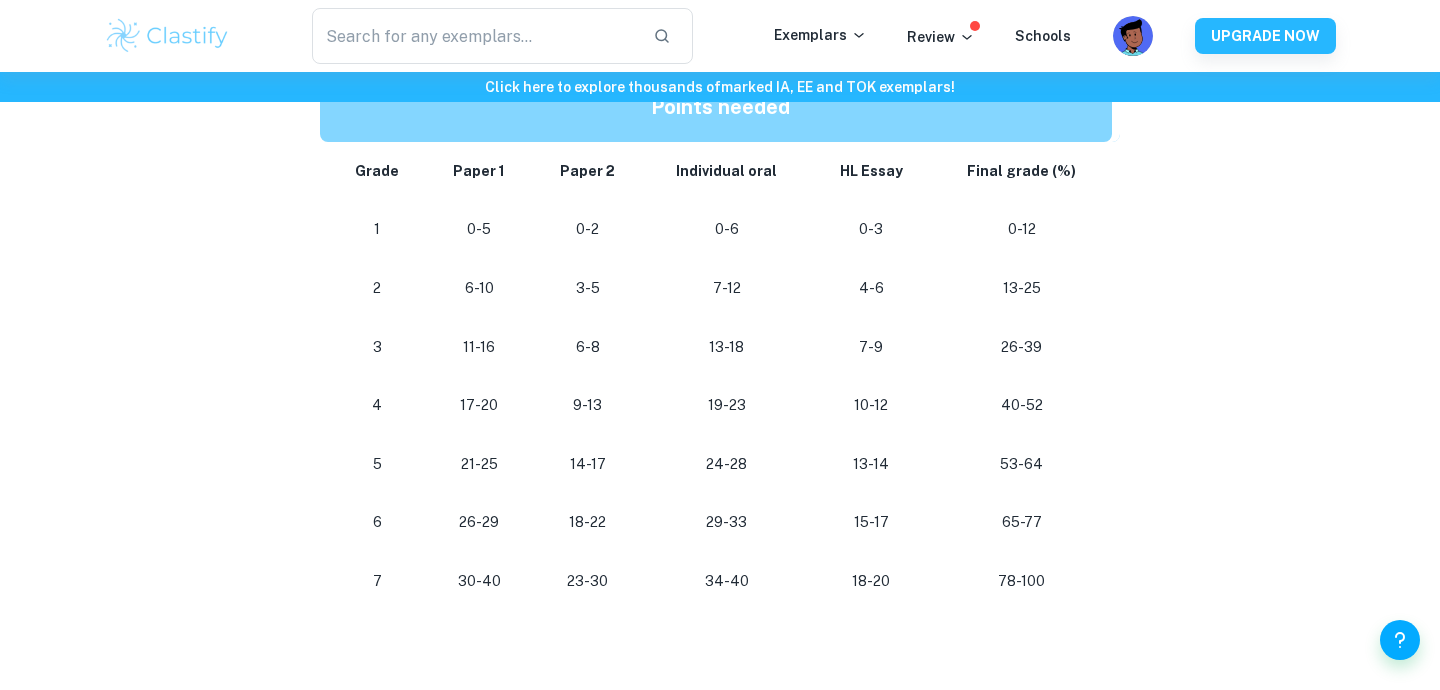 scroll, scrollTop: 1193, scrollLeft: 0, axis: vertical 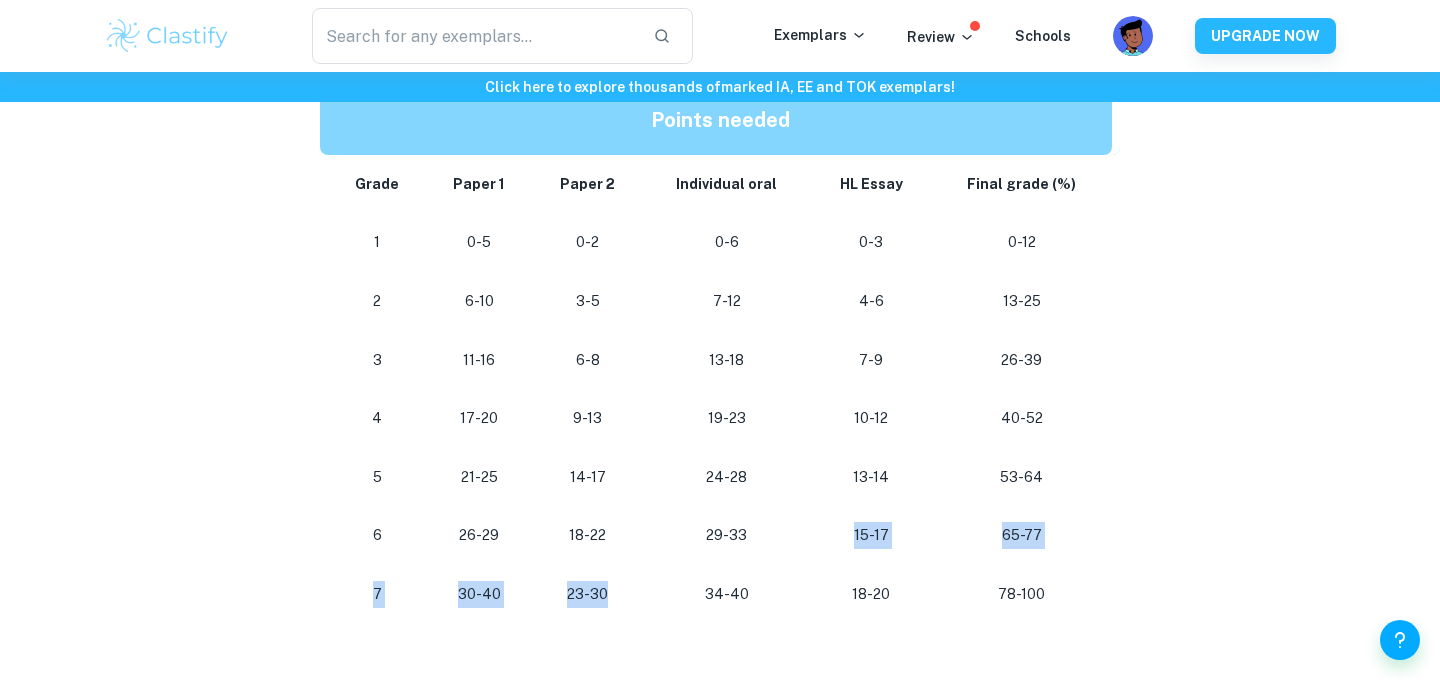 drag, startPoint x: 610, startPoint y: 544, endPoint x: 820, endPoint y: 476, distance: 220.73514 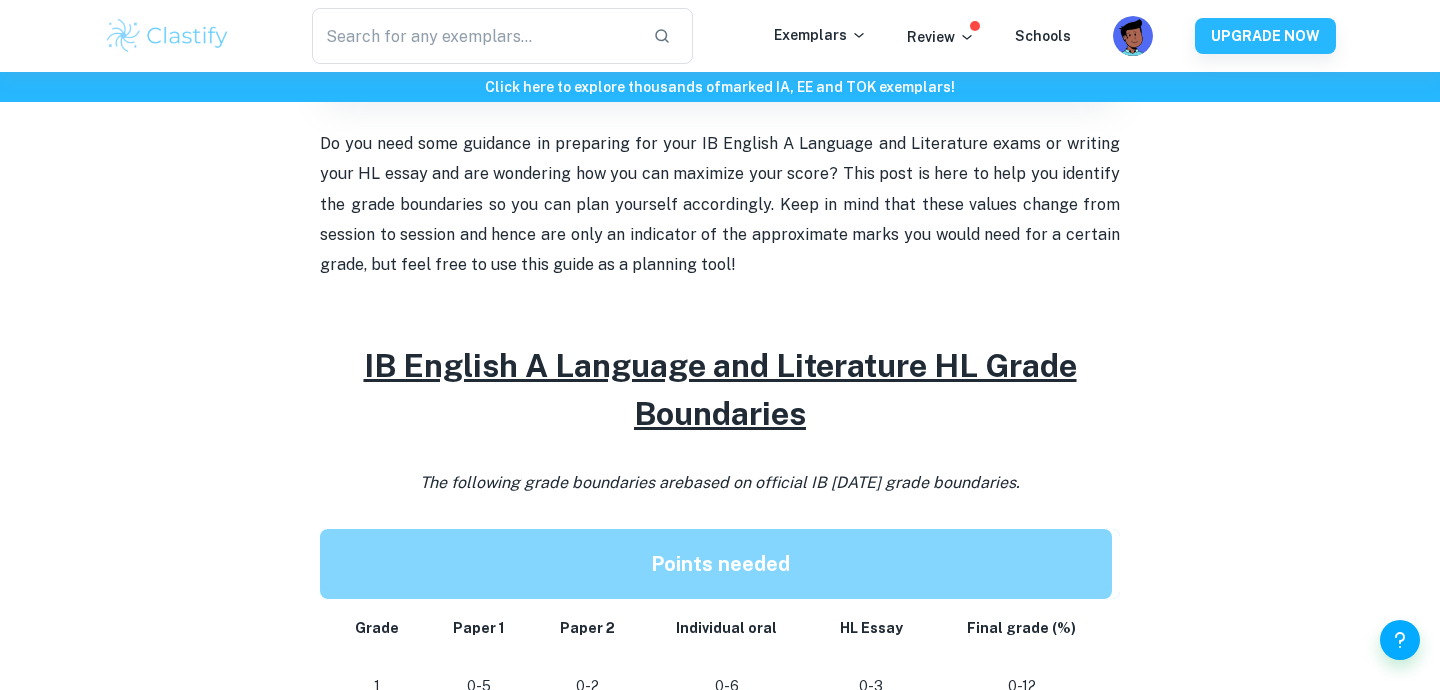 scroll, scrollTop: 964, scrollLeft: 0, axis: vertical 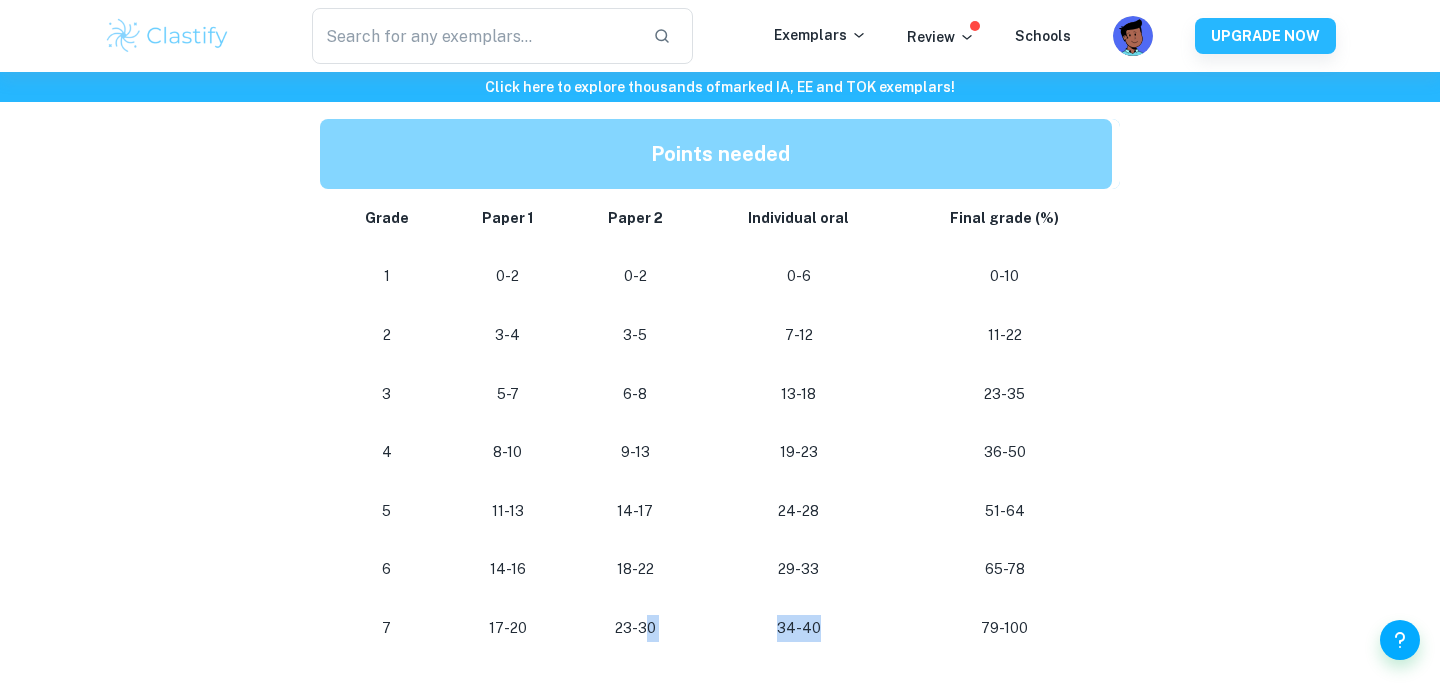 drag, startPoint x: 838, startPoint y: 549, endPoint x: 651, endPoint y: 554, distance: 187.06683 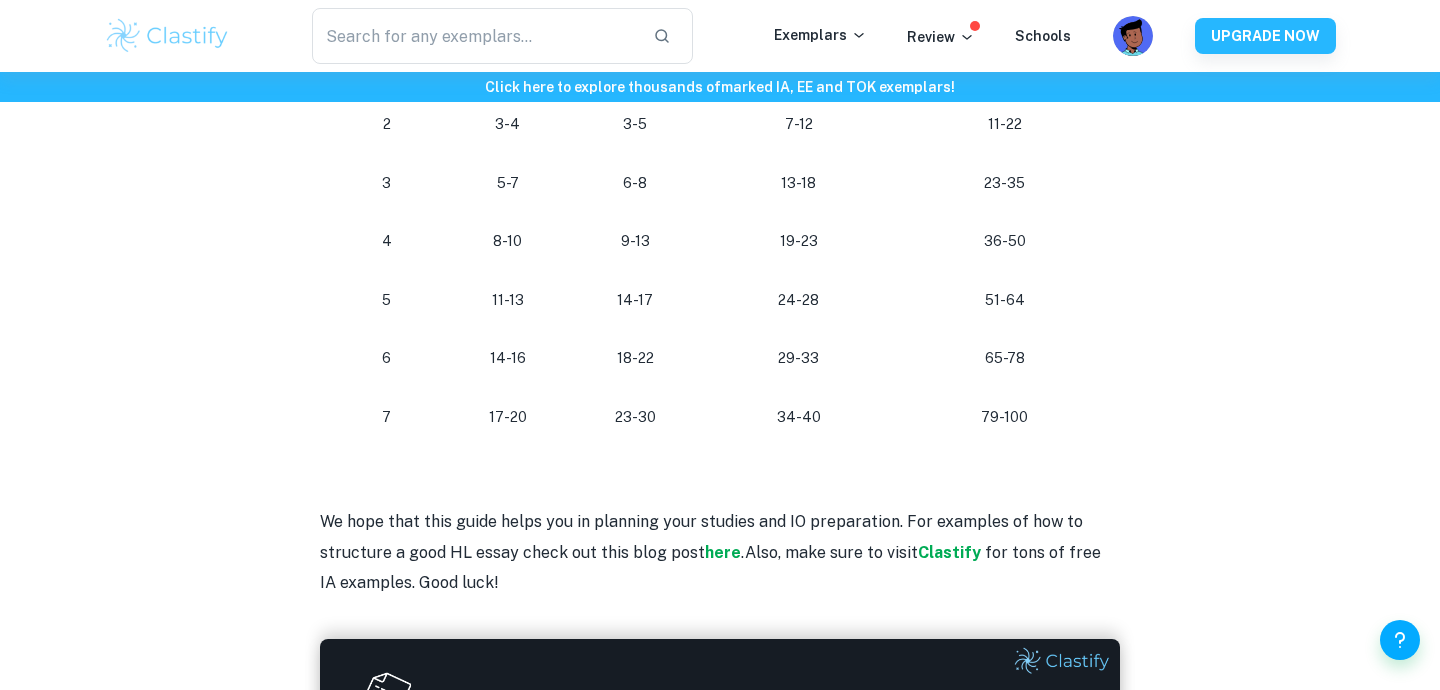 scroll, scrollTop: 2196, scrollLeft: 0, axis: vertical 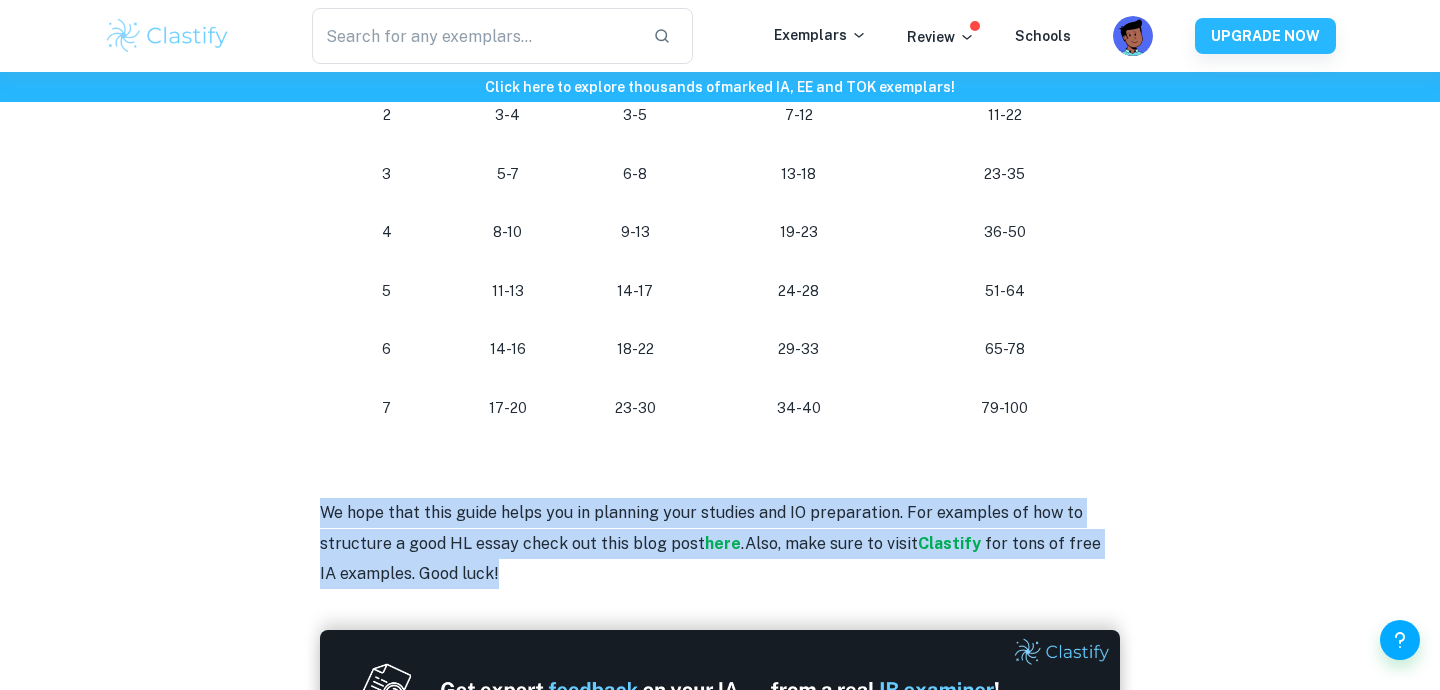 drag, startPoint x: 421, startPoint y: 495, endPoint x: 301, endPoint y: 425, distance: 138.92444 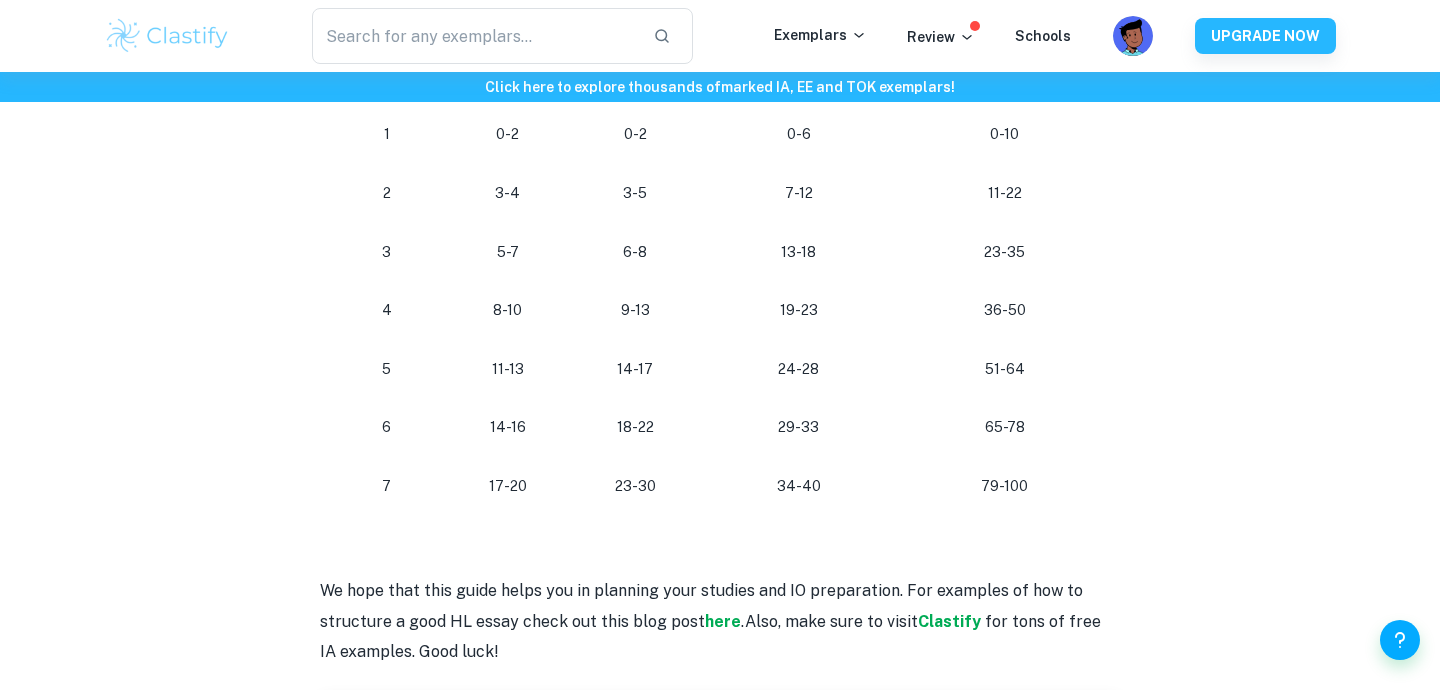 scroll, scrollTop: 2072, scrollLeft: 0, axis: vertical 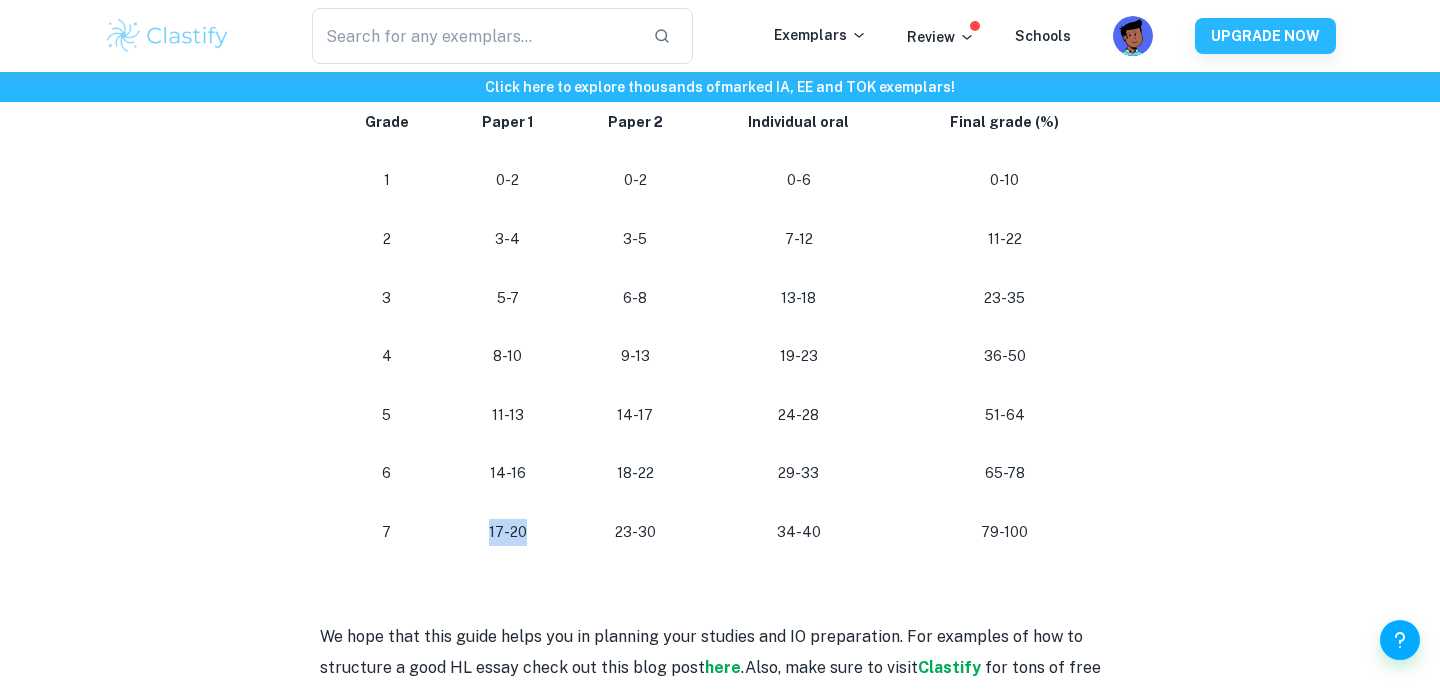 drag, startPoint x: 541, startPoint y: 458, endPoint x: 490, endPoint y: 458, distance: 51 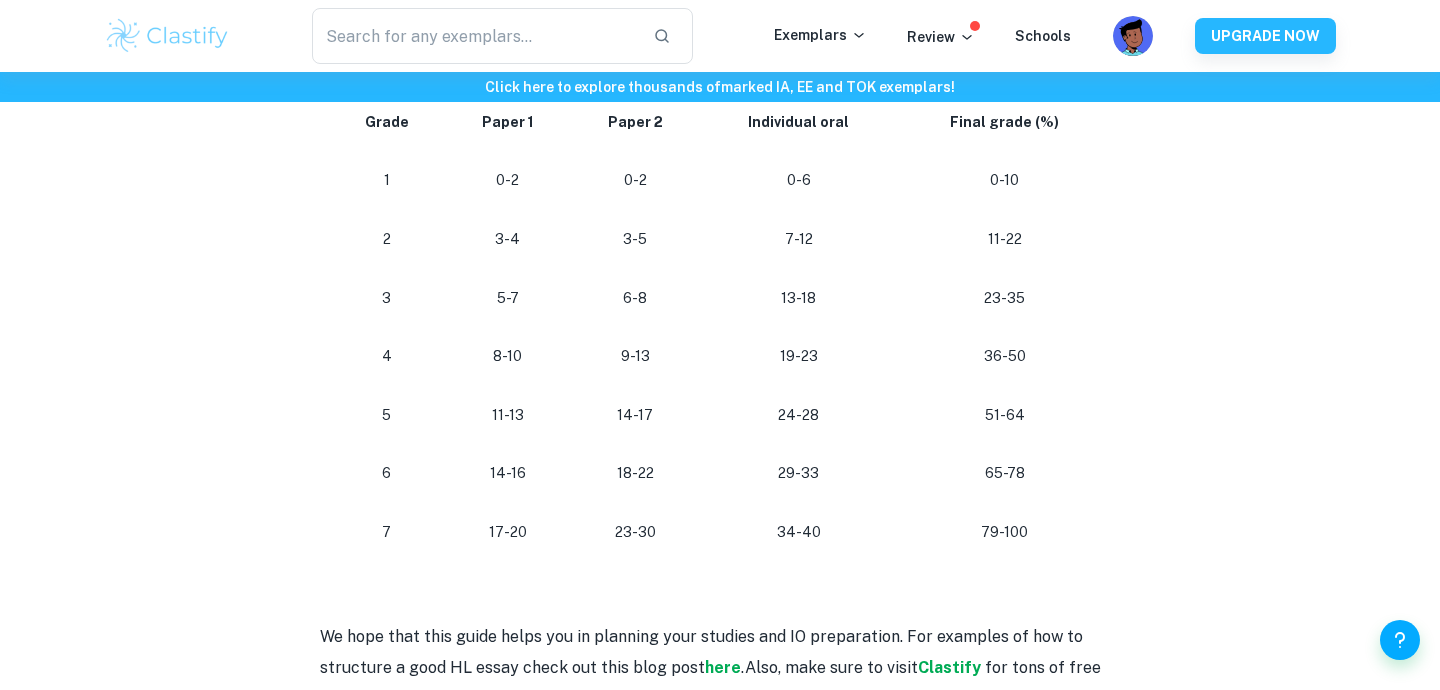 click on "23-30" at bounding box center [635, 532] 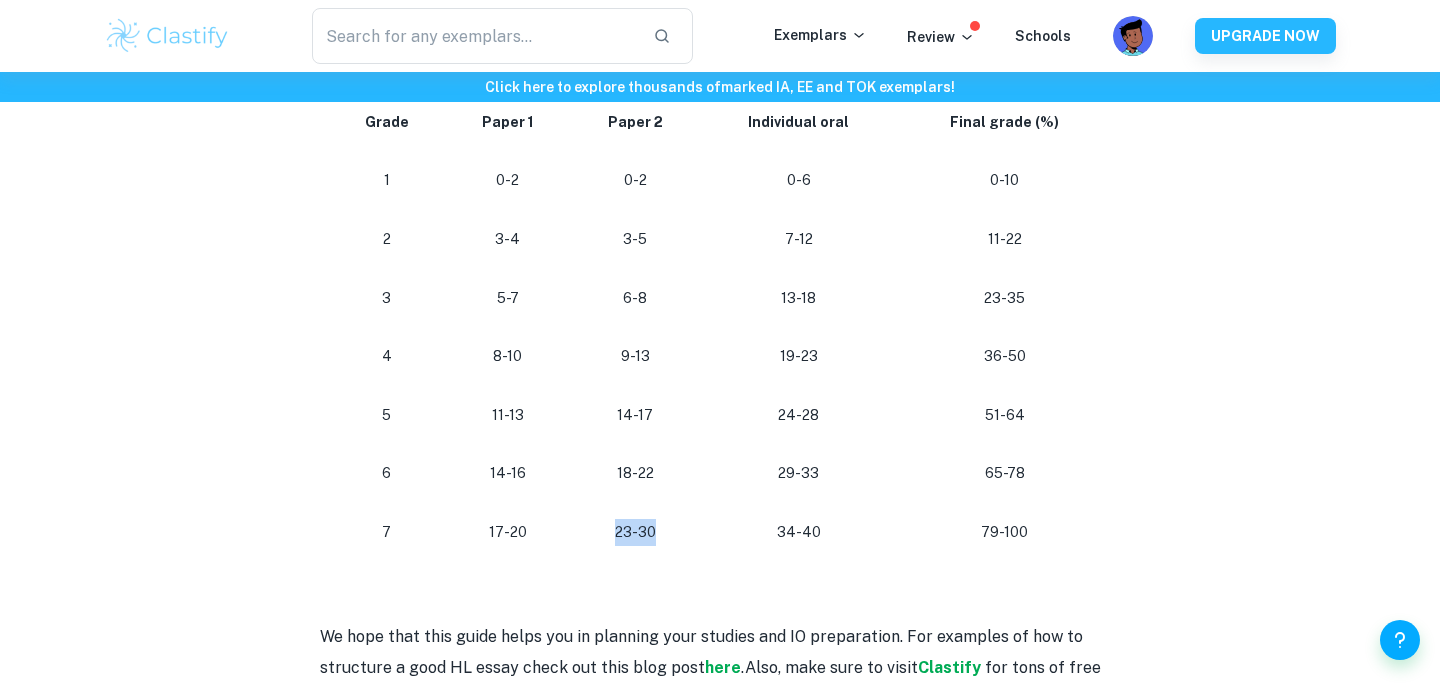 drag, startPoint x: 671, startPoint y: 457, endPoint x: 607, endPoint y: 456, distance: 64.00781 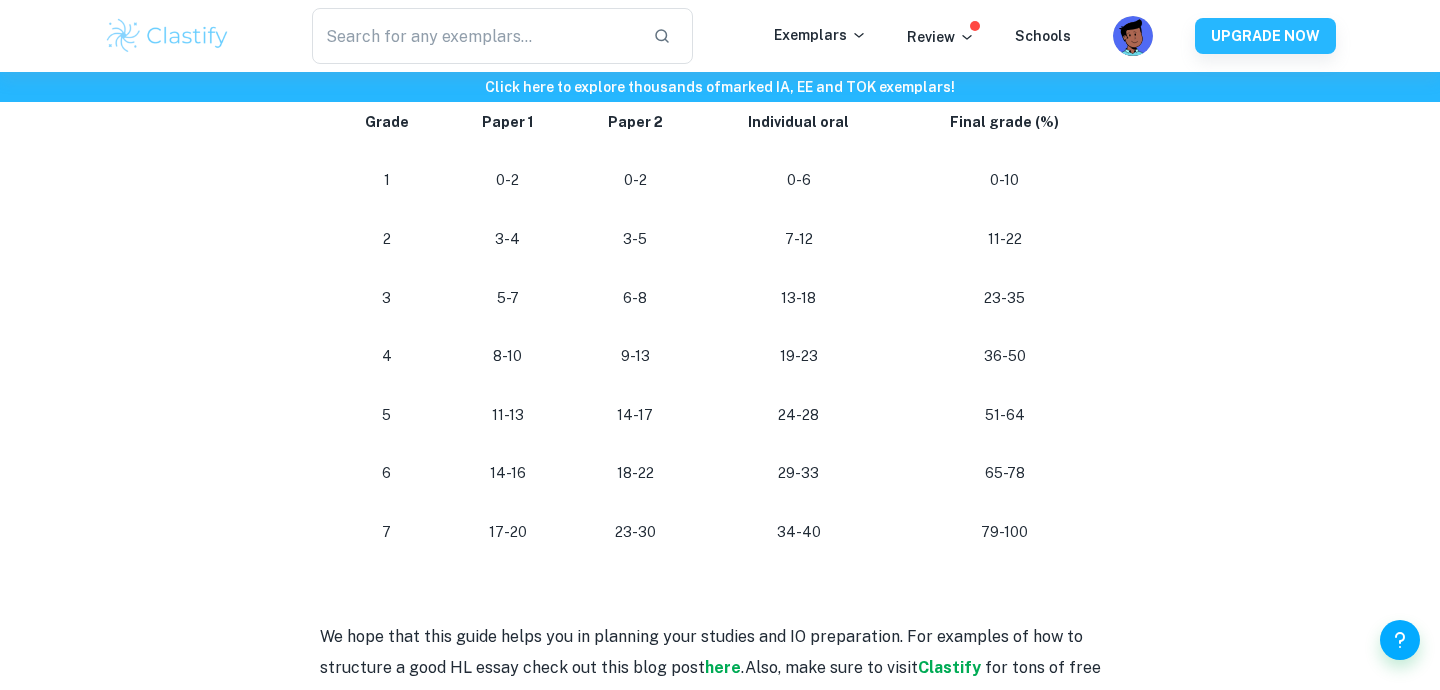 click on "34-40" at bounding box center (799, 532) 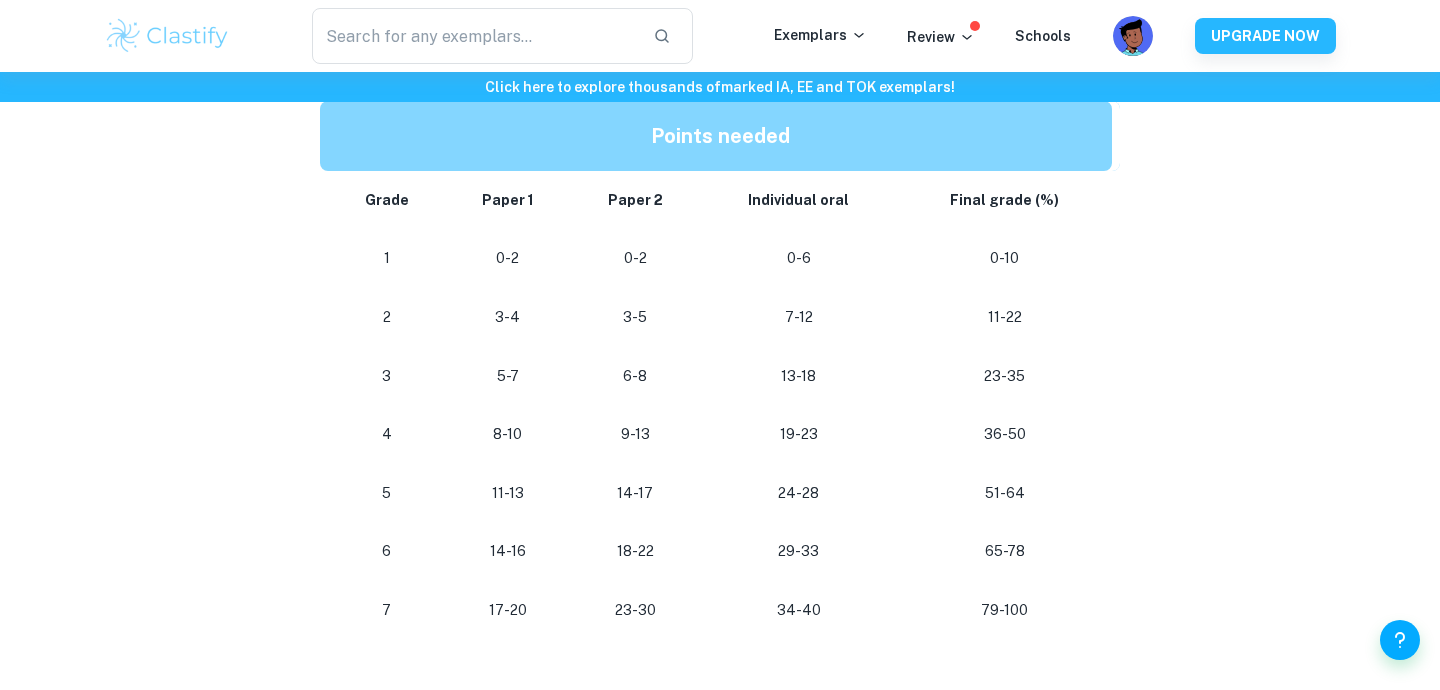 scroll, scrollTop: 2041, scrollLeft: 0, axis: vertical 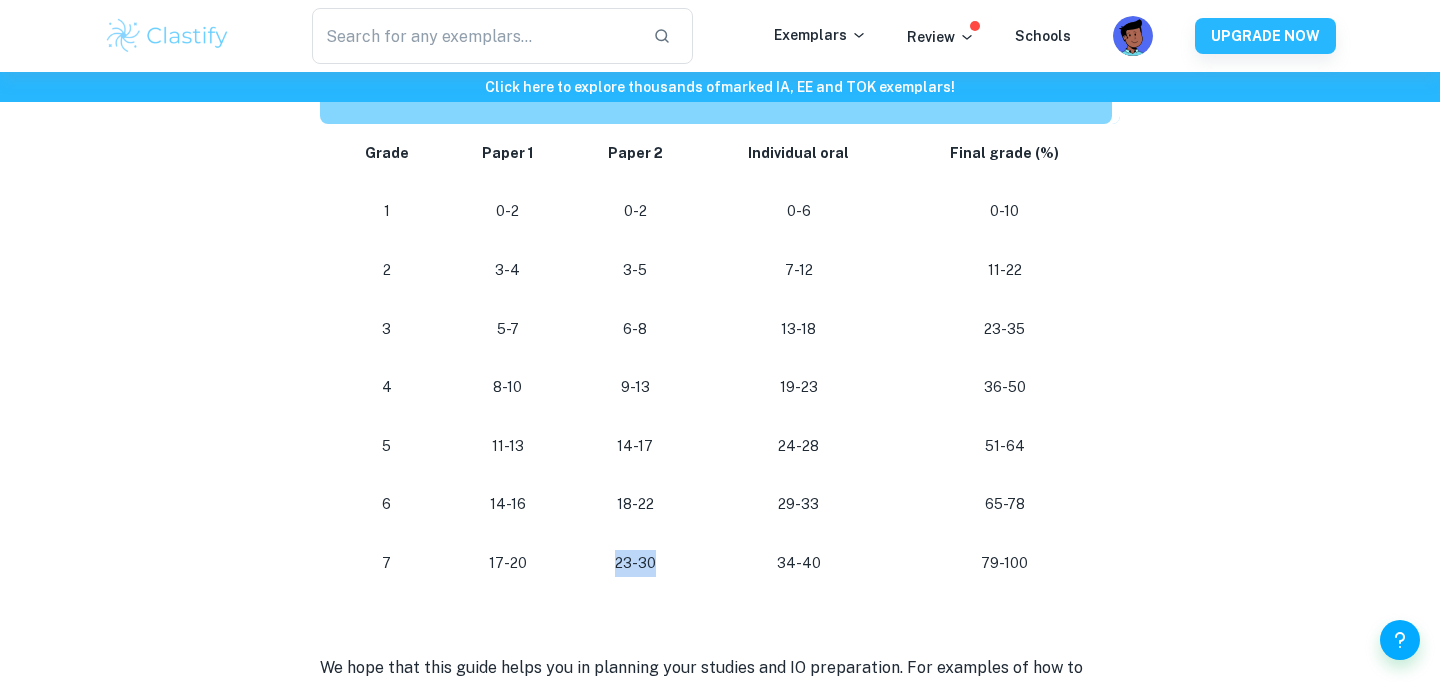 drag, startPoint x: 661, startPoint y: 477, endPoint x: 621, endPoint y: 476, distance: 40.012497 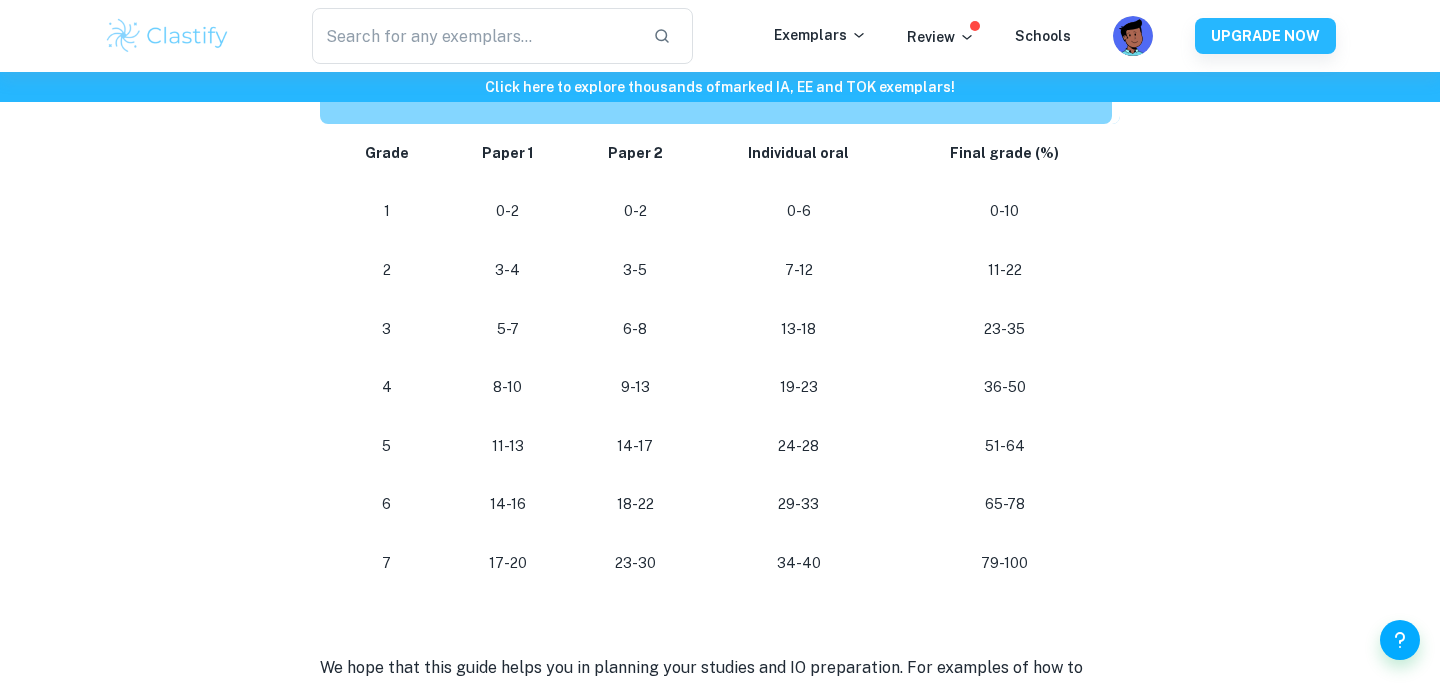click on "23-30" at bounding box center (635, 563) 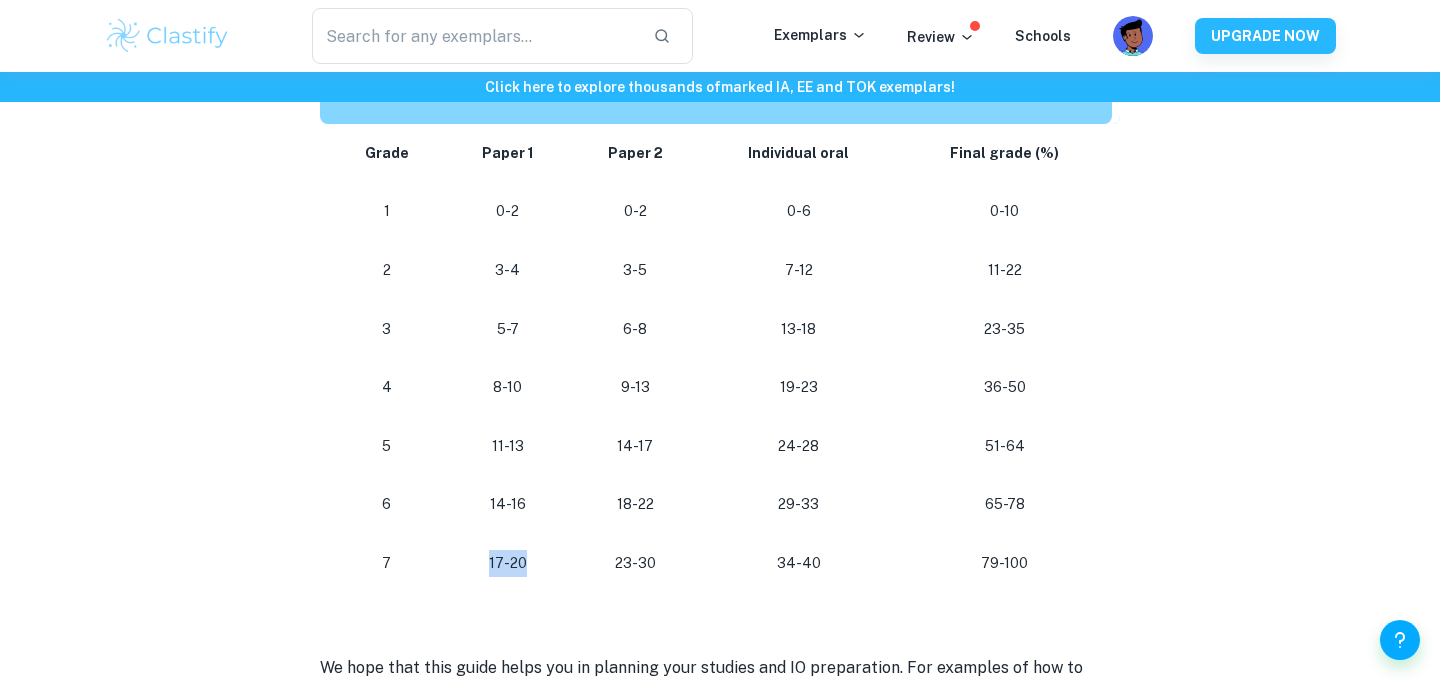 drag, startPoint x: 492, startPoint y: 482, endPoint x: 558, endPoint y: 495, distance: 67.26812 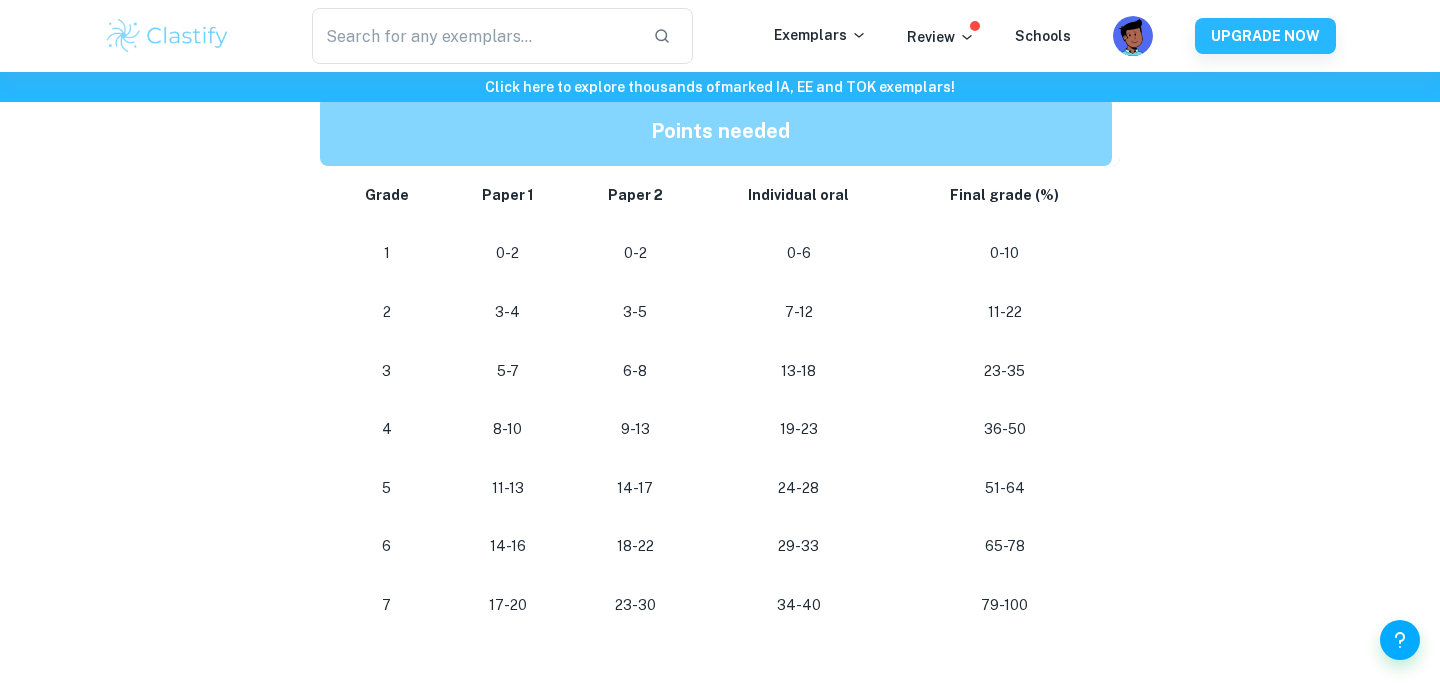 scroll, scrollTop: 1957, scrollLeft: 0, axis: vertical 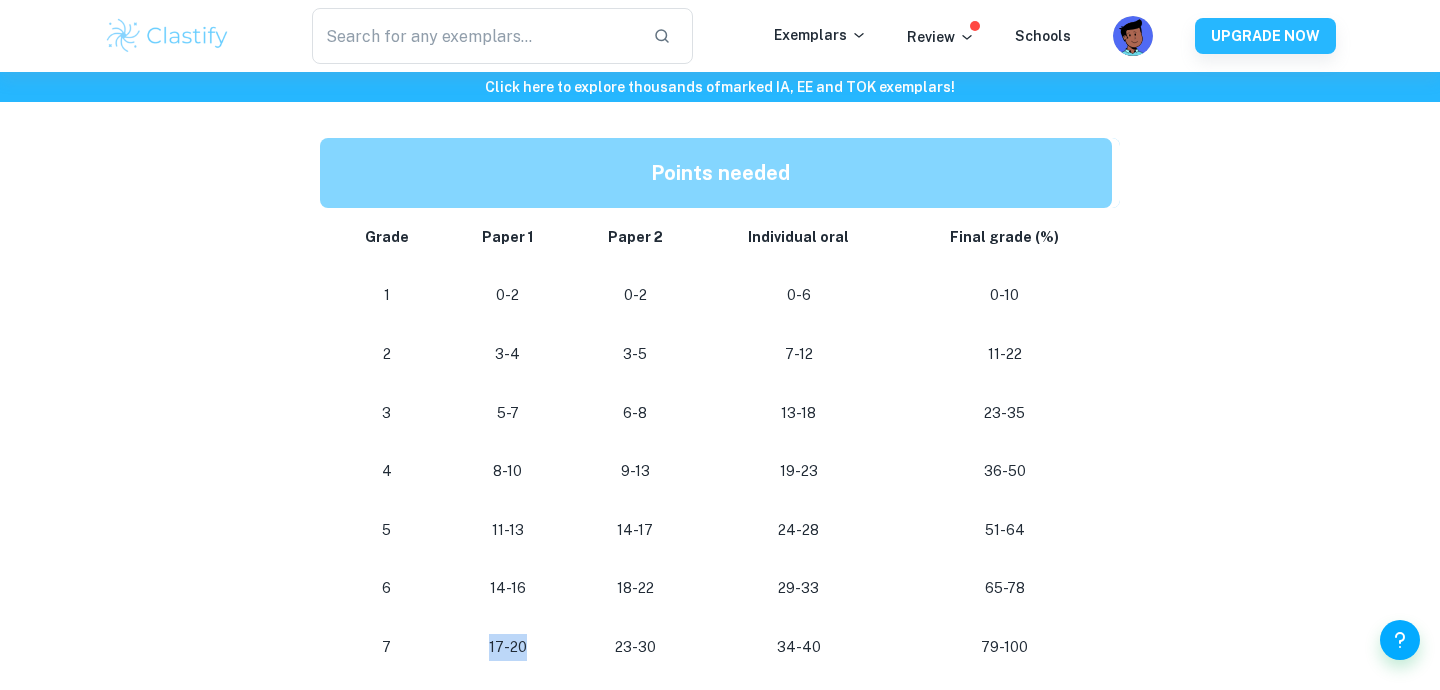 drag, startPoint x: 528, startPoint y: 571, endPoint x: 467, endPoint y: 567, distance: 61.13101 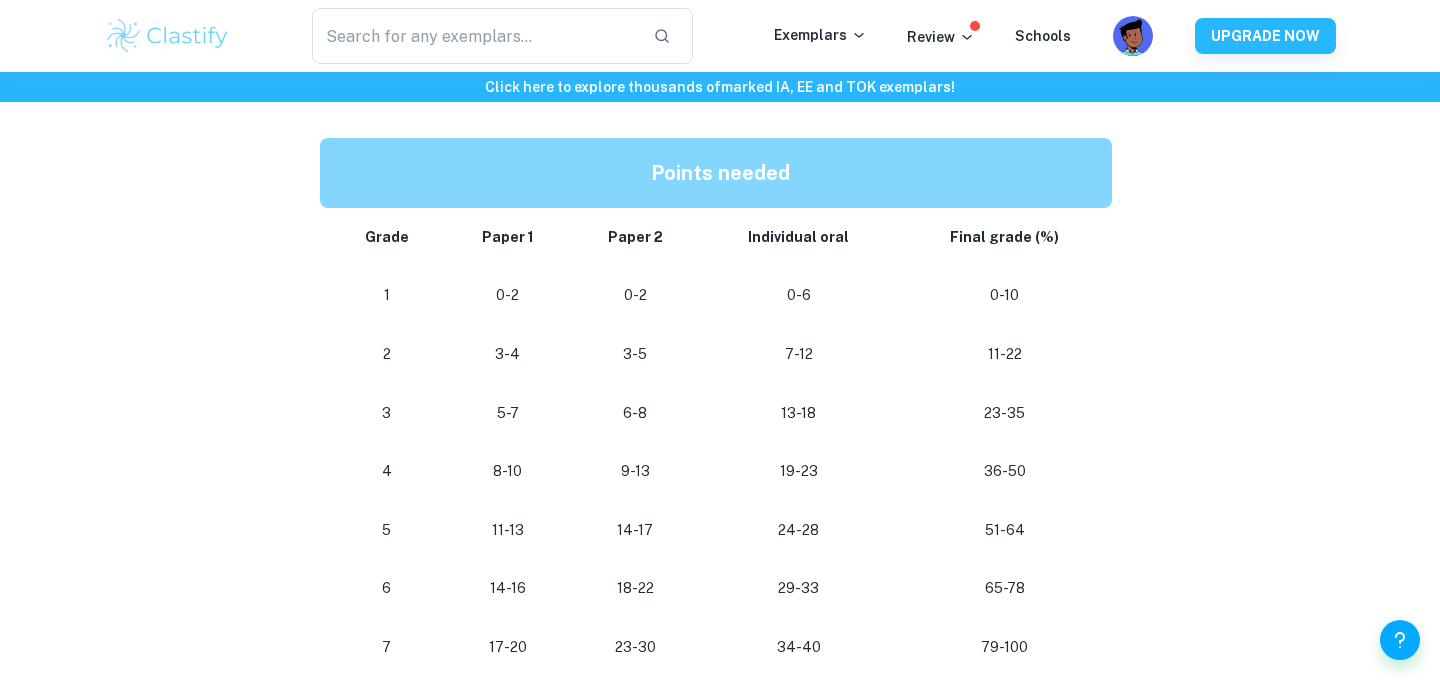 click on "17-20" at bounding box center (507, 647) 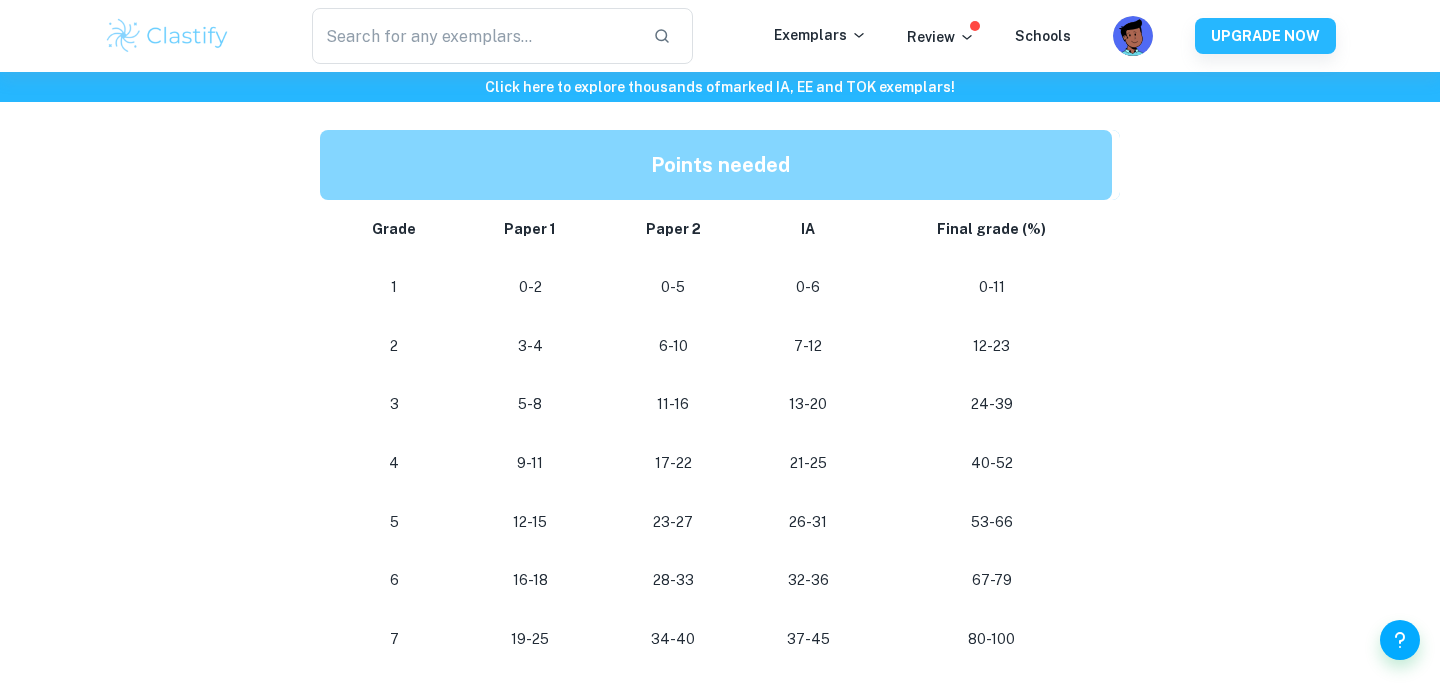 scroll, scrollTop: 1763, scrollLeft: 0, axis: vertical 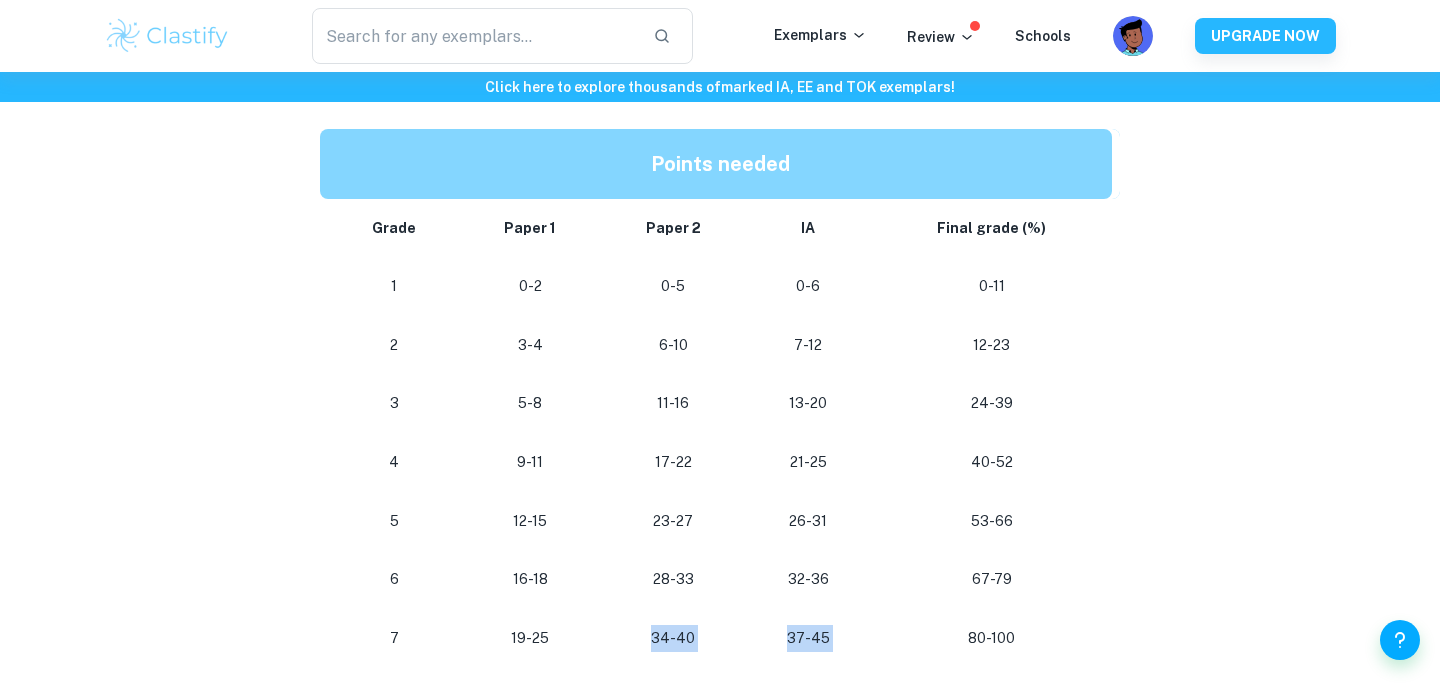 drag, startPoint x: 883, startPoint y: 567, endPoint x: 602, endPoint y: 570, distance: 281.01602 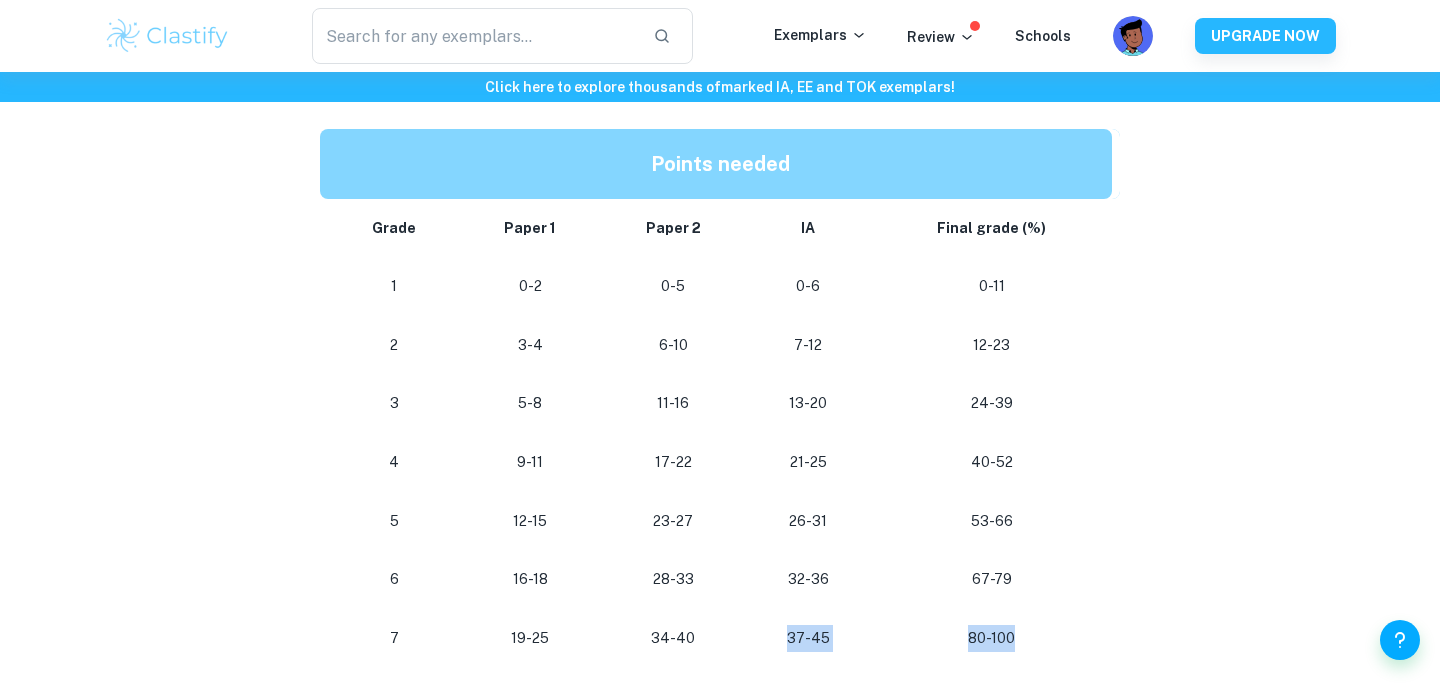 drag, startPoint x: 788, startPoint y: 574, endPoint x: 883, endPoint y: 584, distance: 95.524864 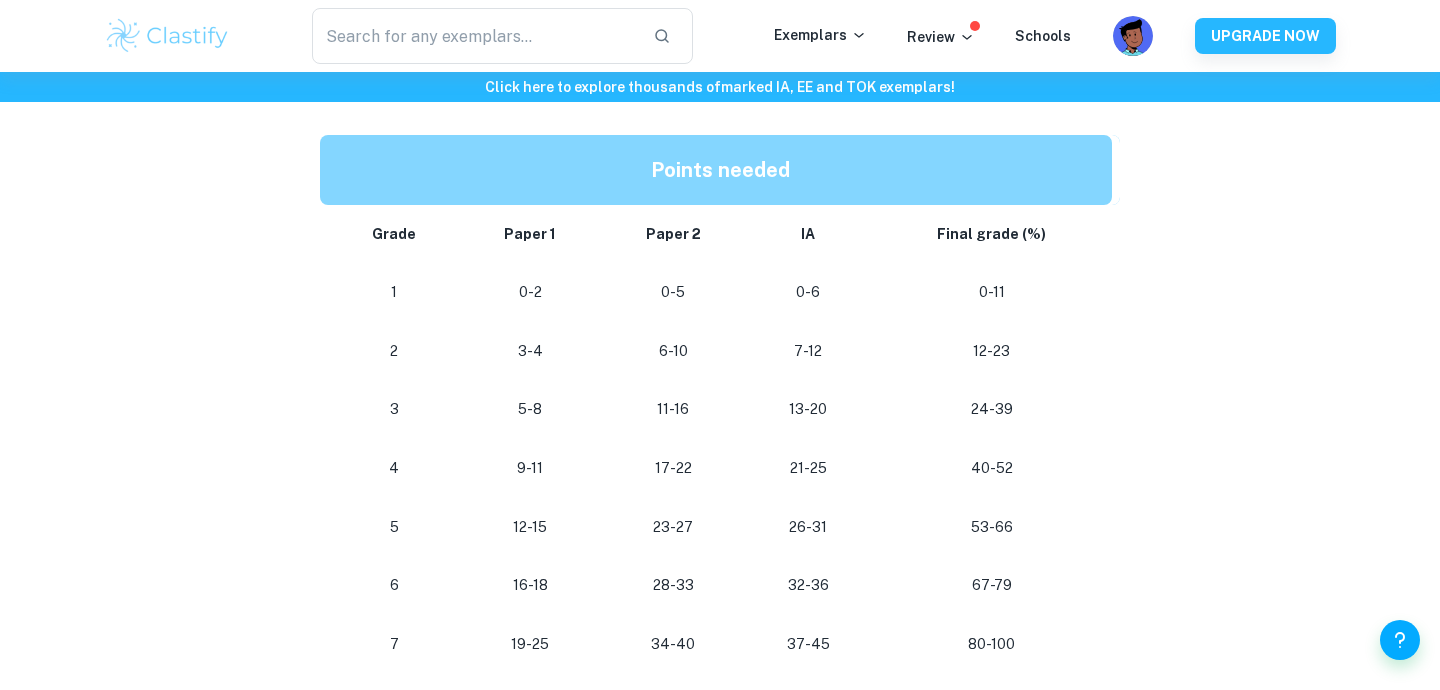 scroll, scrollTop: 1760, scrollLeft: 0, axis: vertical 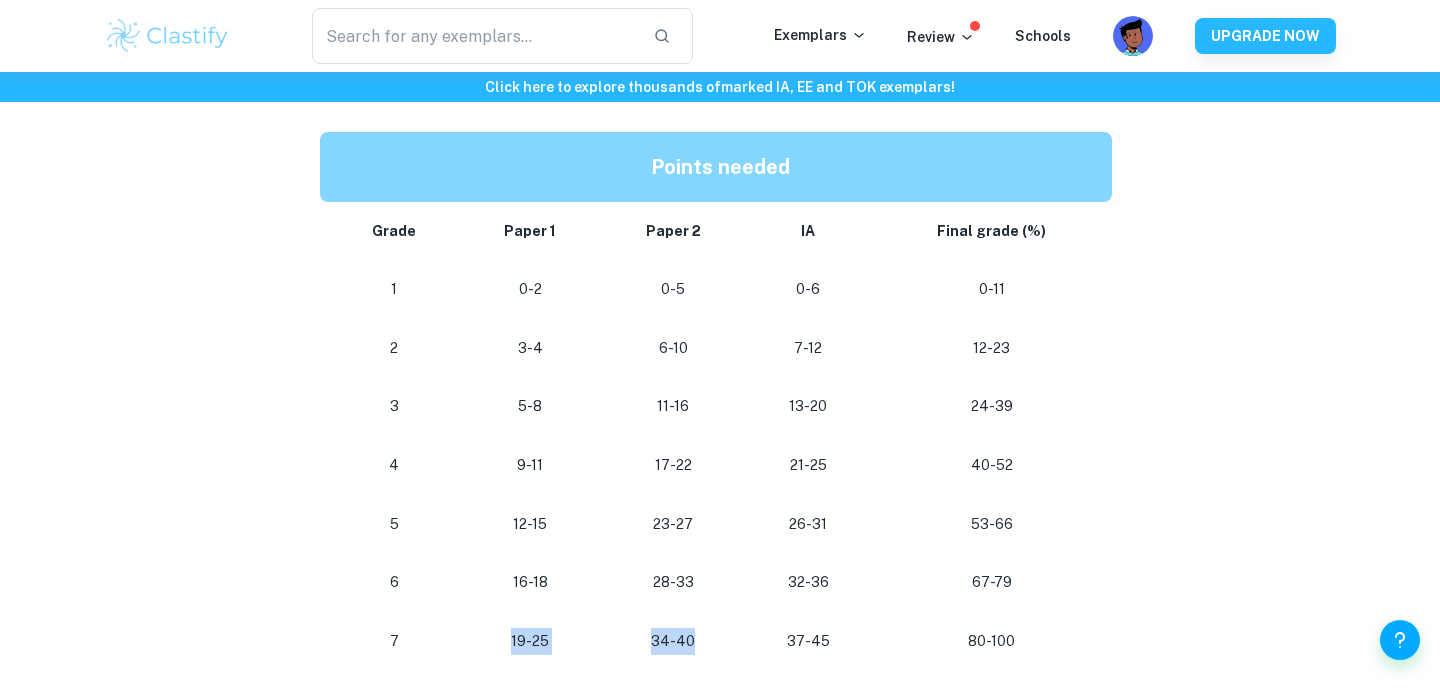 drag, startPoint x: 731, startPoint y: 587, endPoint x: 442, endPoint y: 562, distance: 290.07928 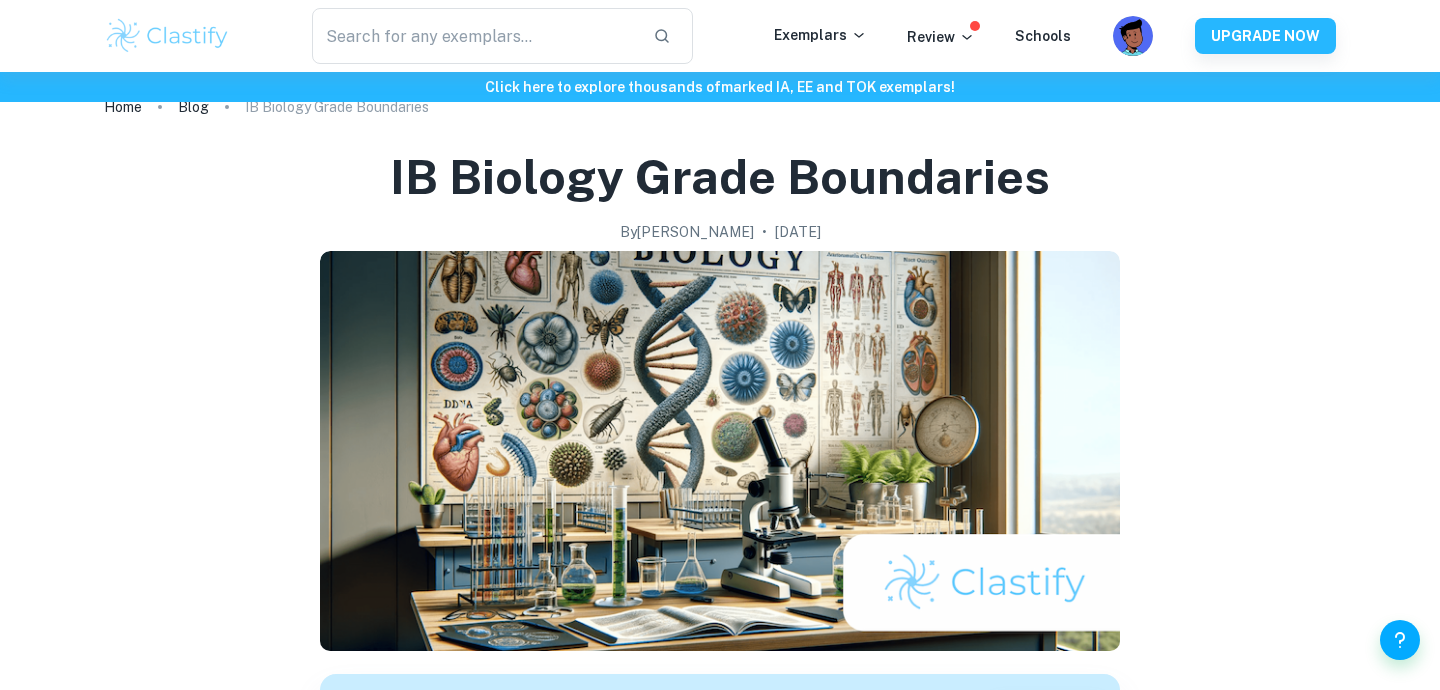 scroll, scrollTop: 36, scrollLeft: 0, axis: vertical 